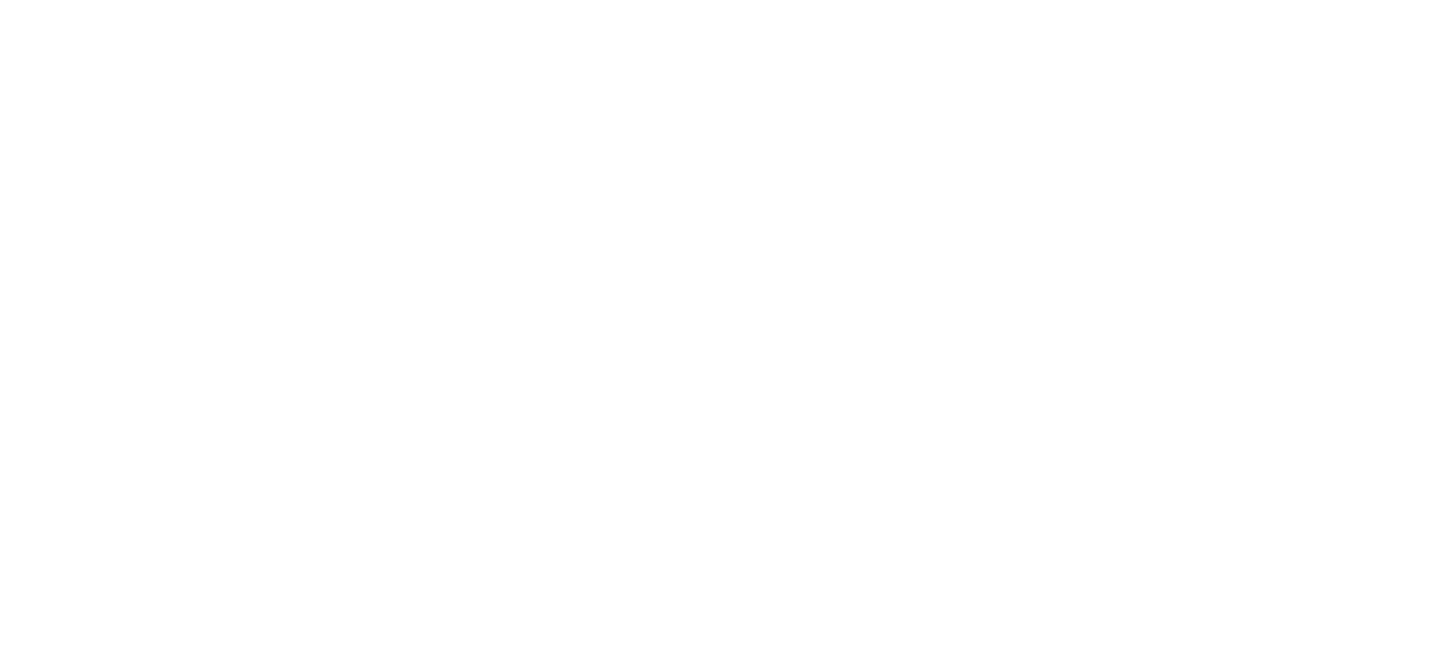 scroll, scrollTop: 0, scrollLeft: 0, axis: both 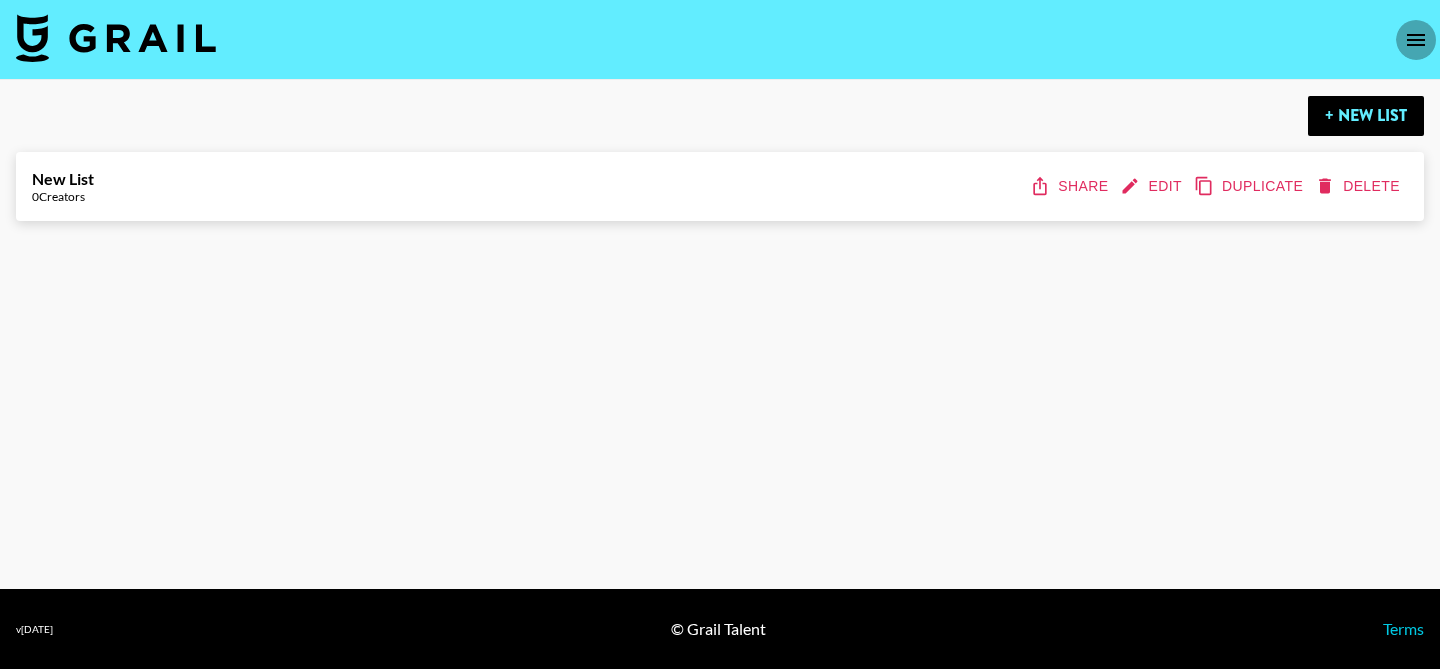 click 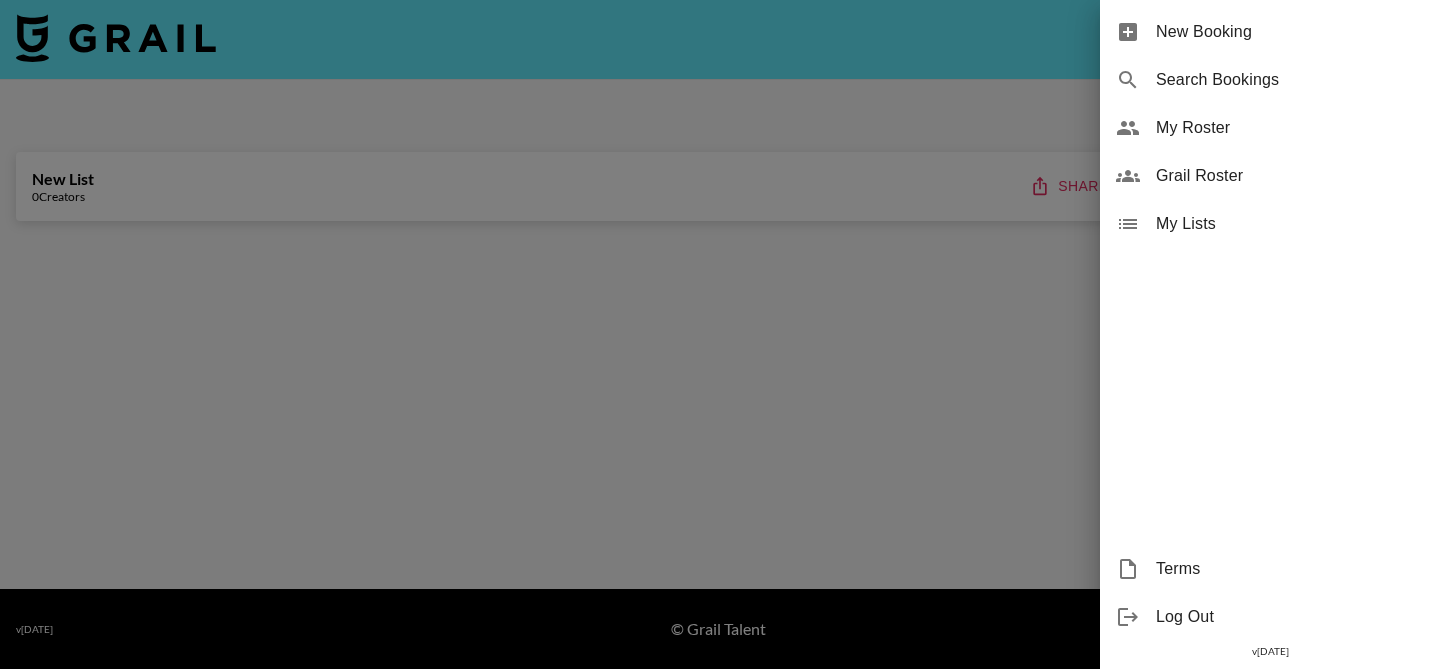 click on "My Roster" at bounding box center [1290, 128] 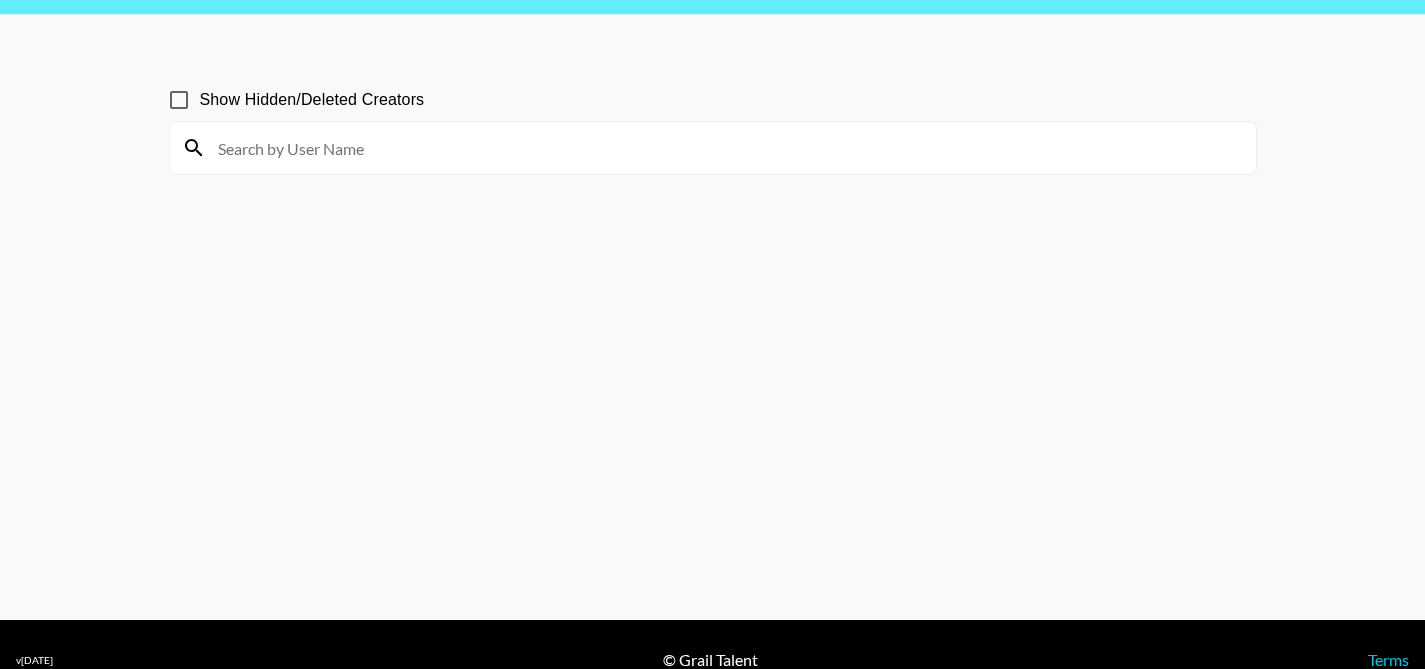 scroll, scrollTop: 61, scrollLeft: 0, axis: vertical 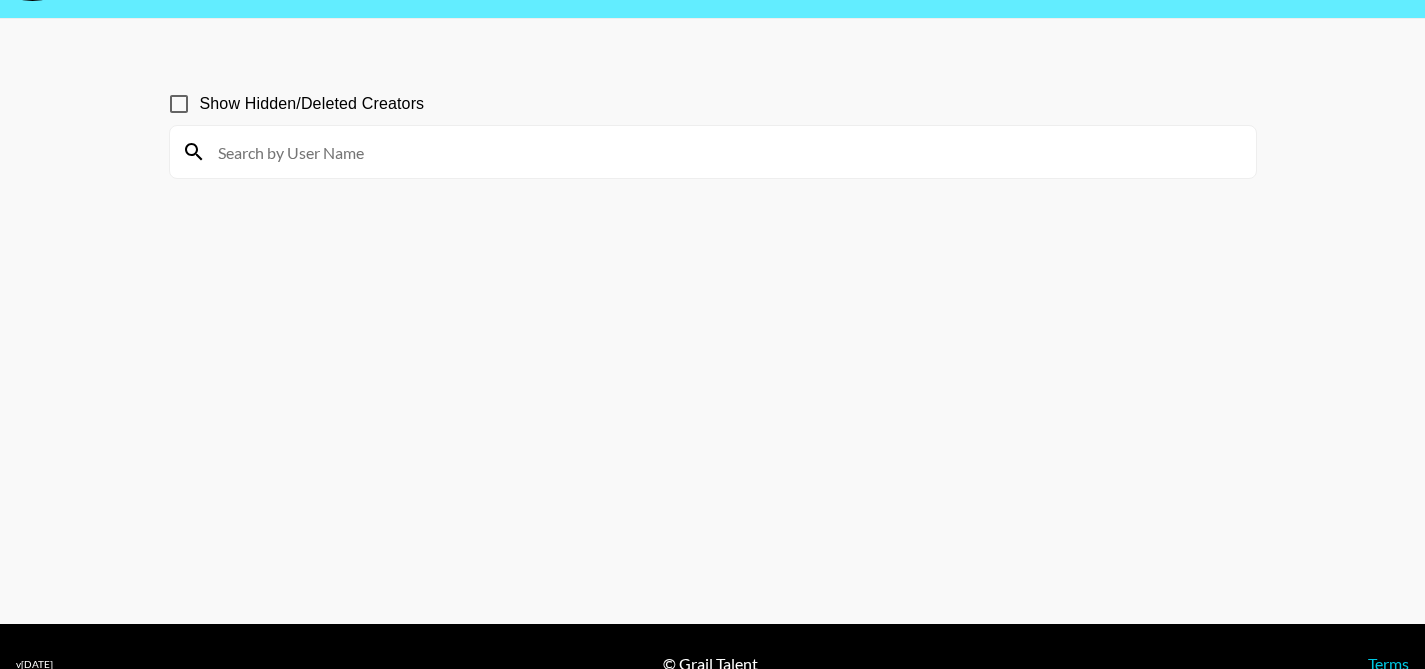 click on "Show Hidden/Deleted Creators" at bounding box center [712, 321] 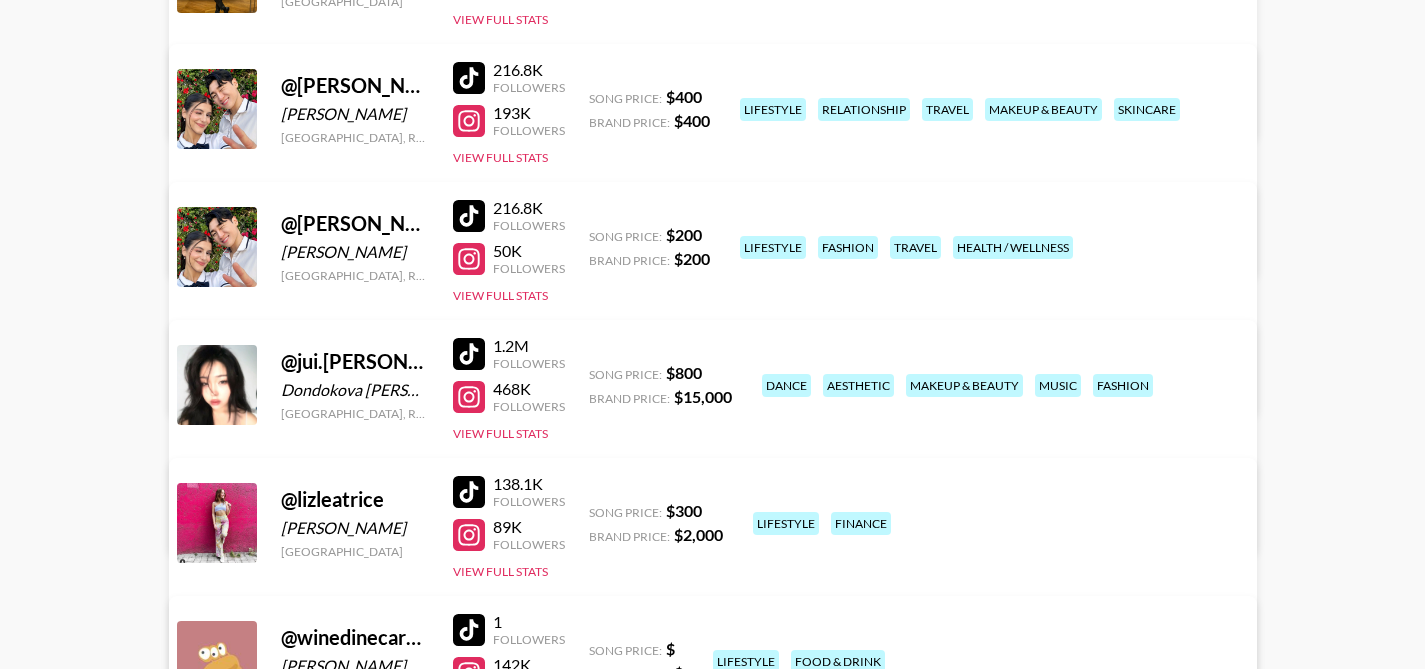 scroll, scrollTop: 553, scrollLeft: 0, axis: vertical 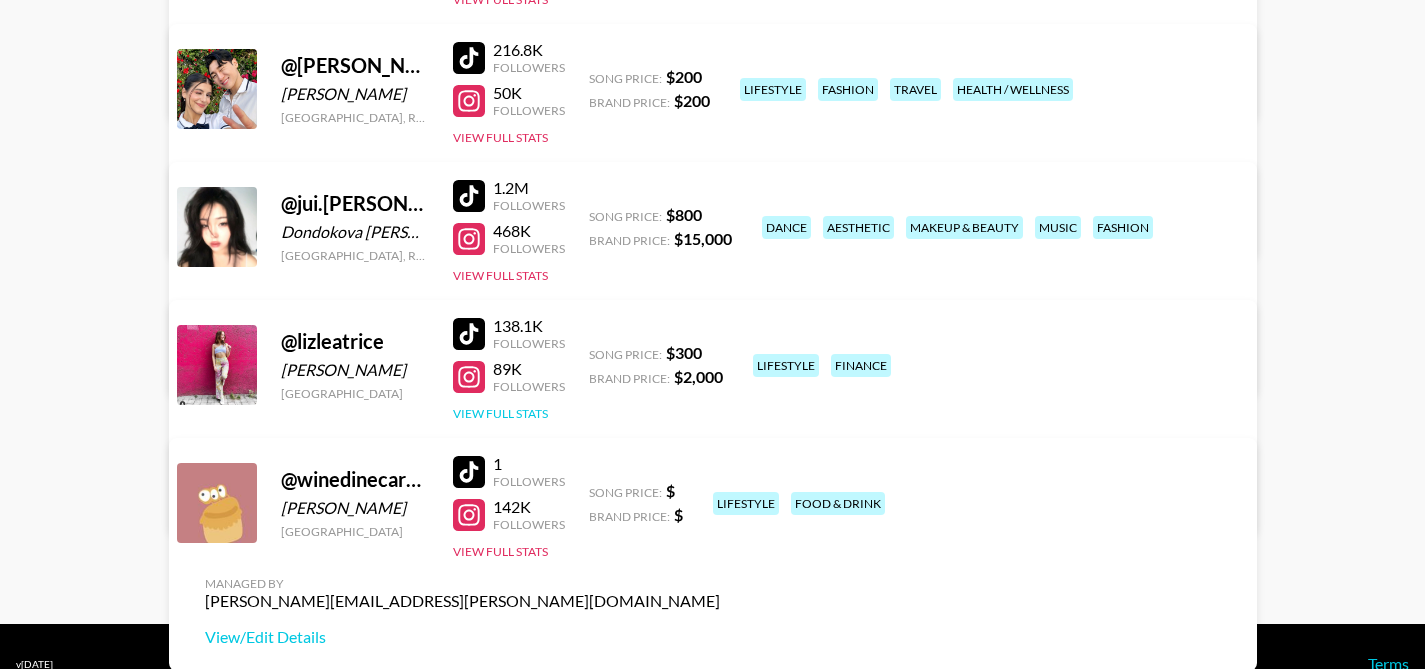 click on "View Full Stats" at bounding box center (500, 413) 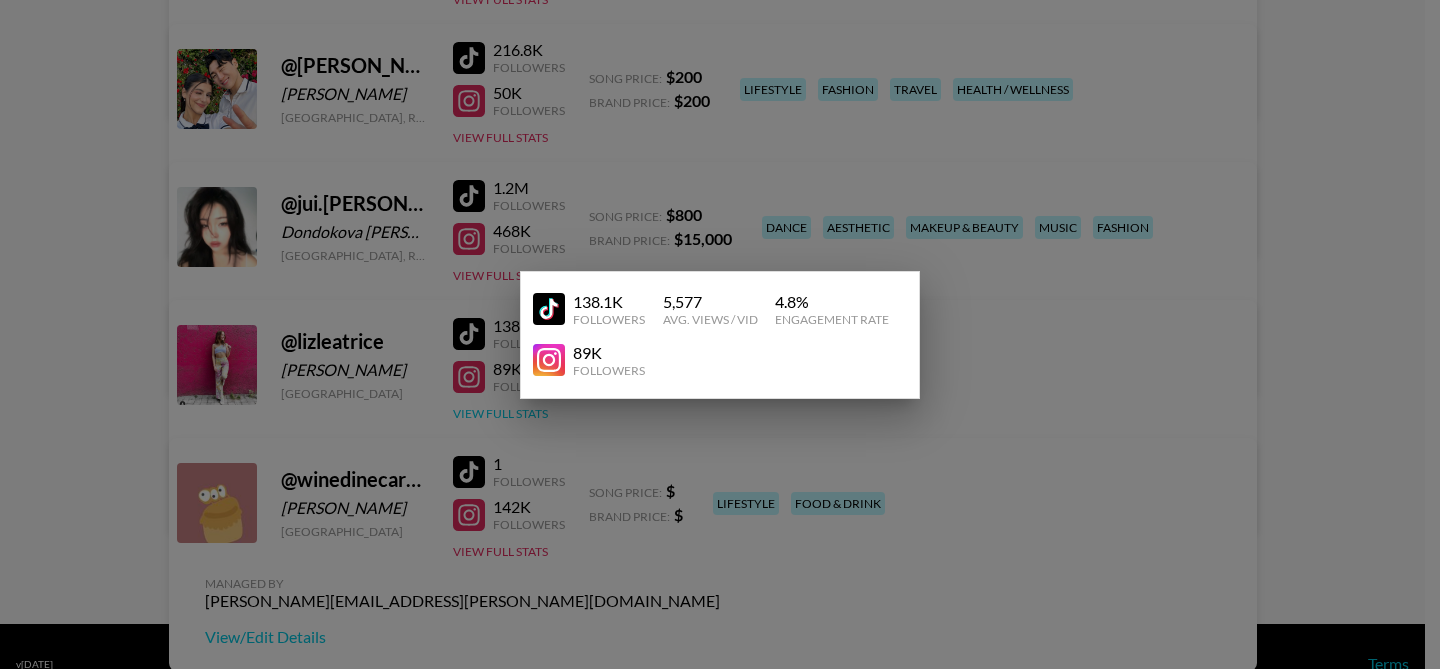 click at bounding box center (720, 334) 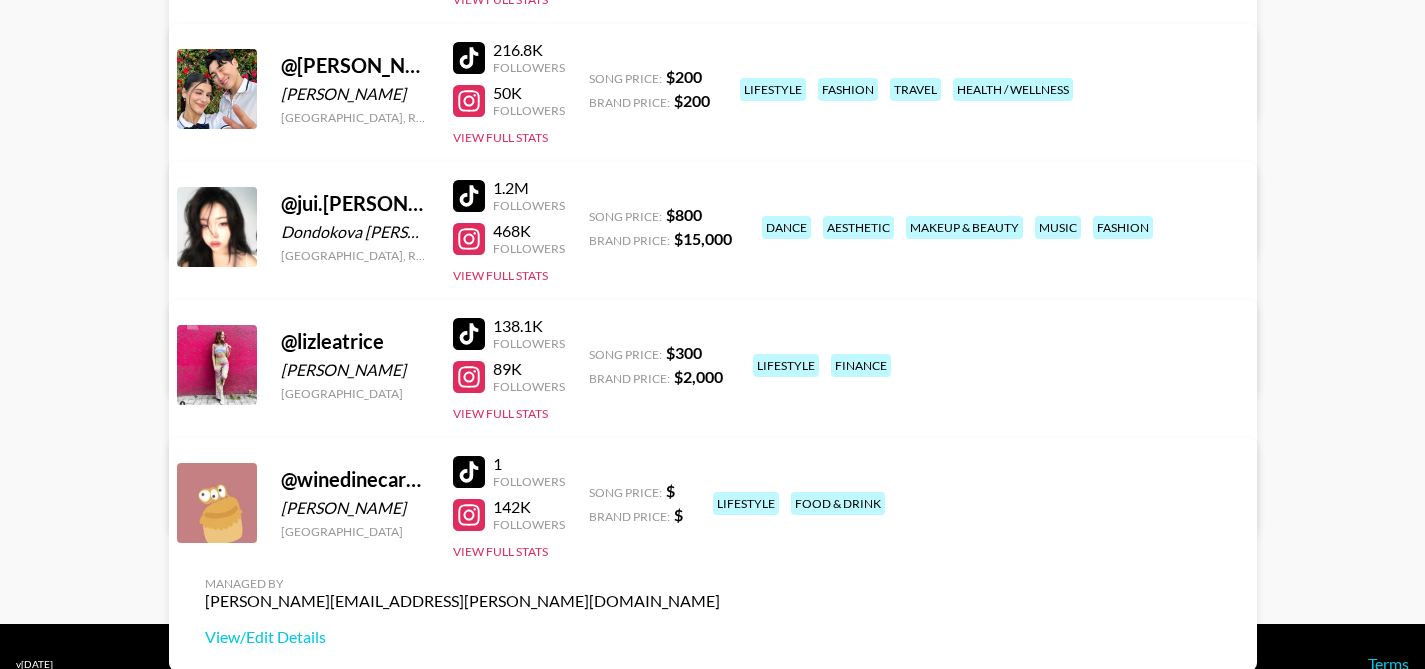 click on "View/Edit Details" at bounding box center (462, 499) 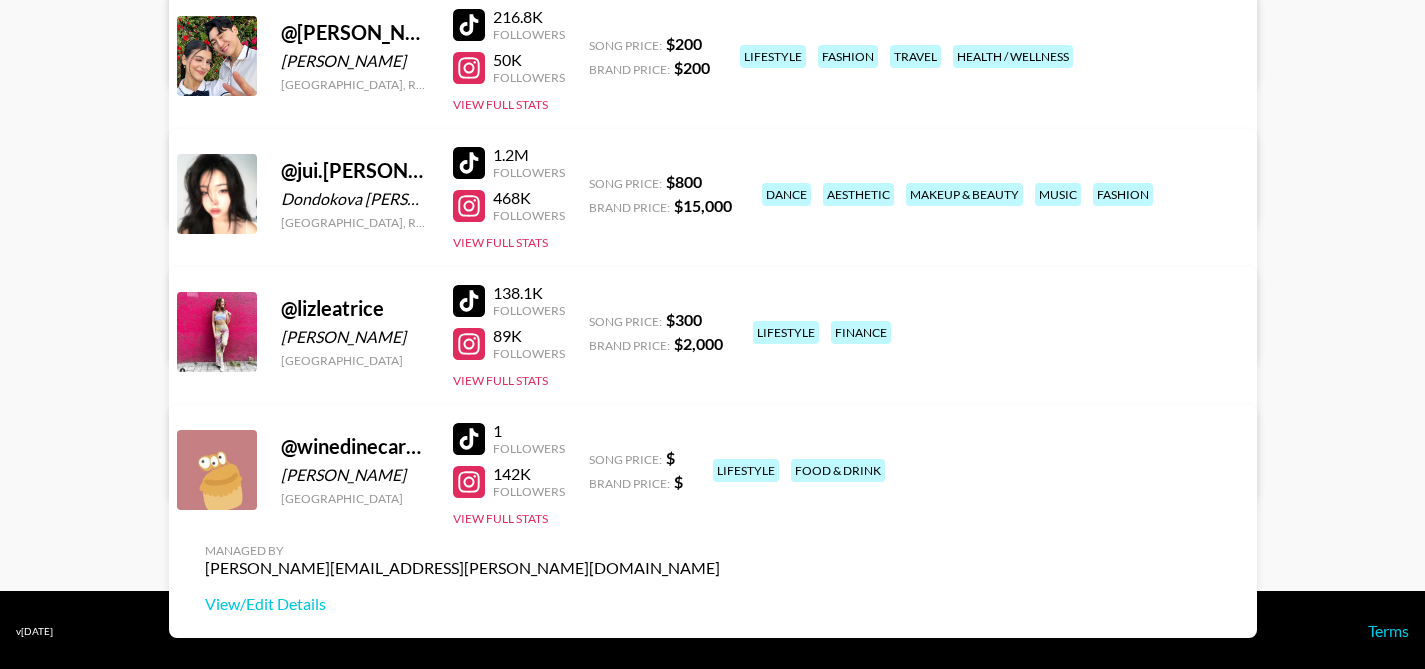 scroll, scrollTop: 588, scrollLeft: 0, axis: vertical 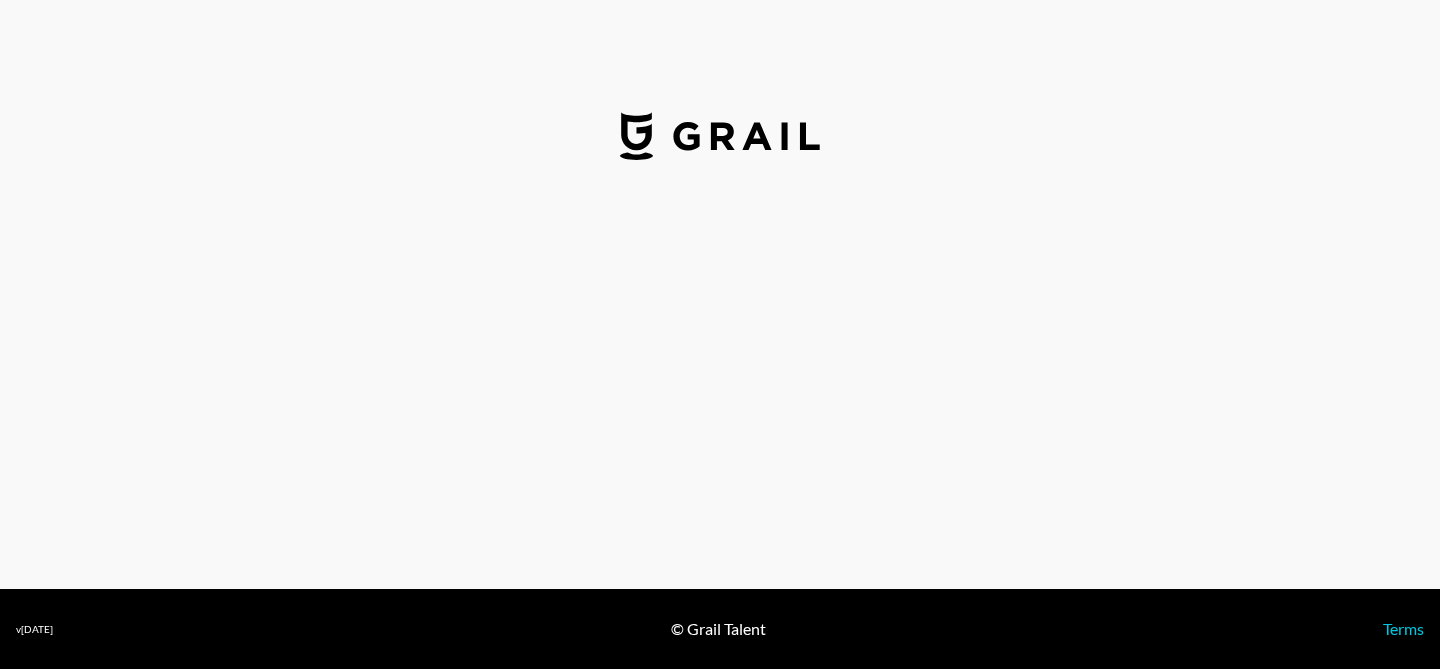 select on "USD" 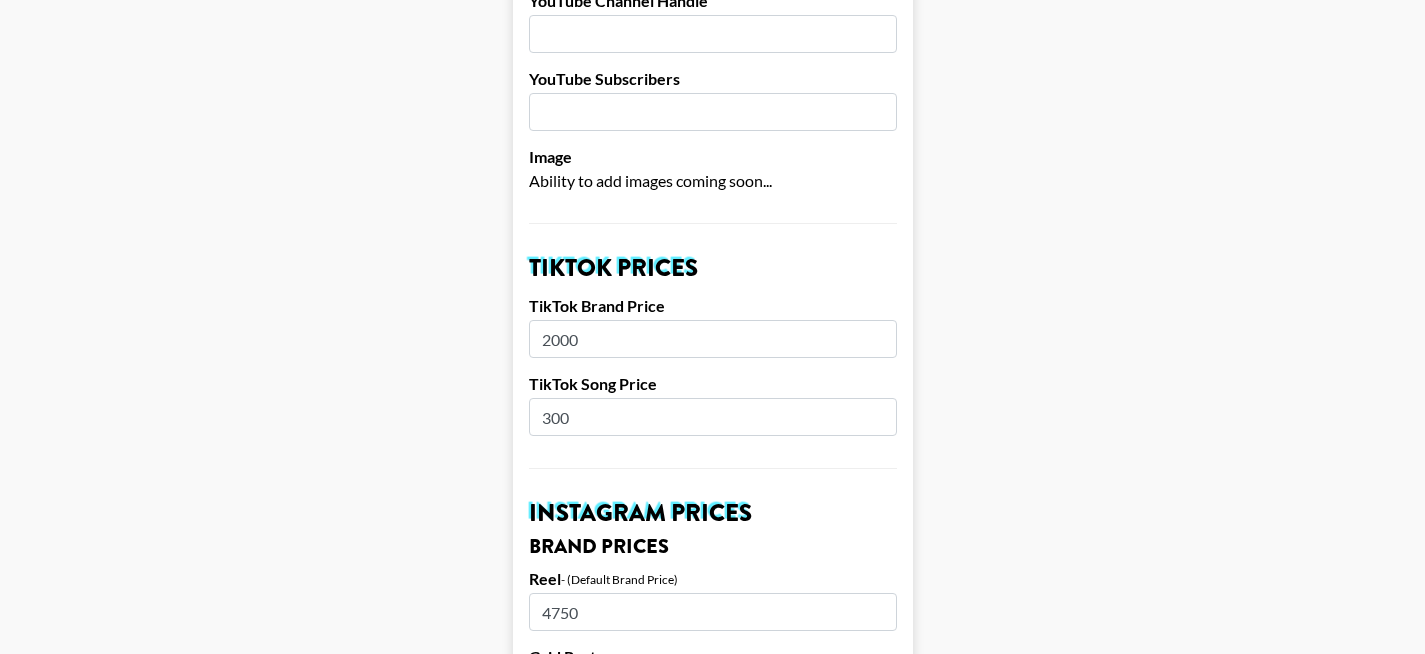 scroll, scrollTop: 528, scrollLeft: 0, axis: vertical 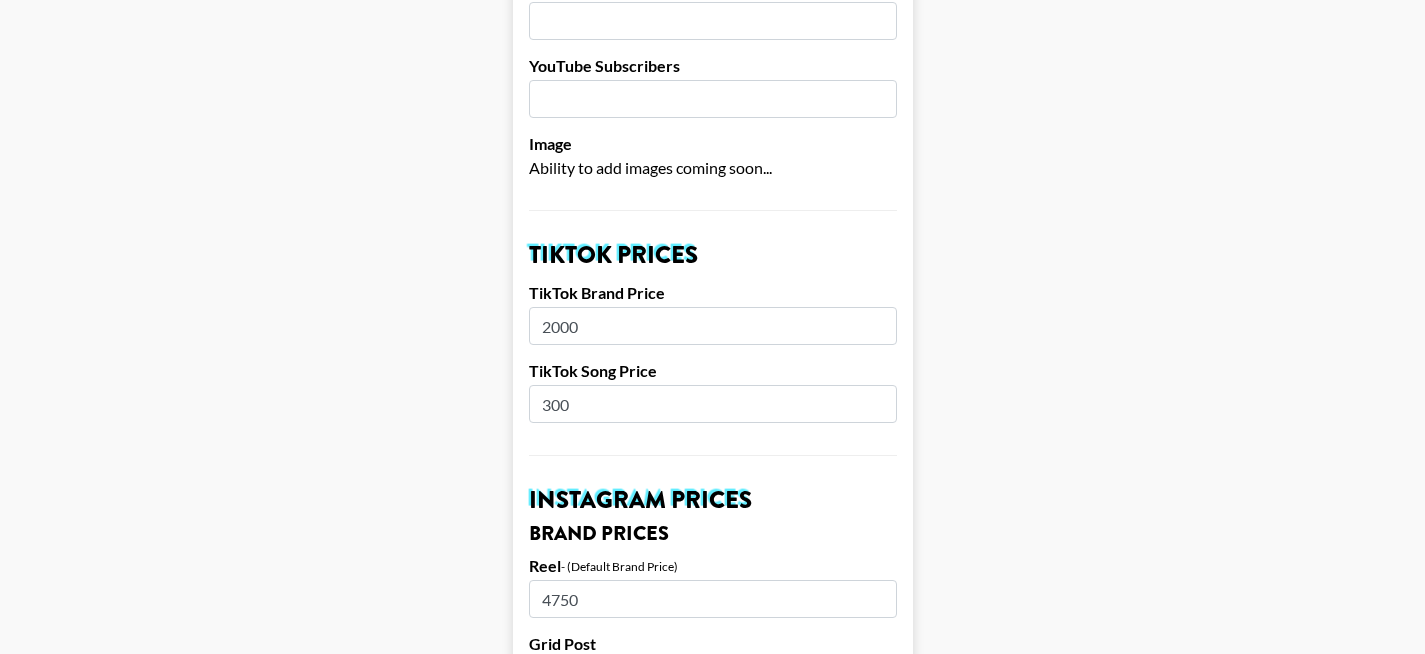 drag, startPoint x: 673, startPoint y: 299, endPoint x: 495, endPoint y: 293, distance: 178.10109 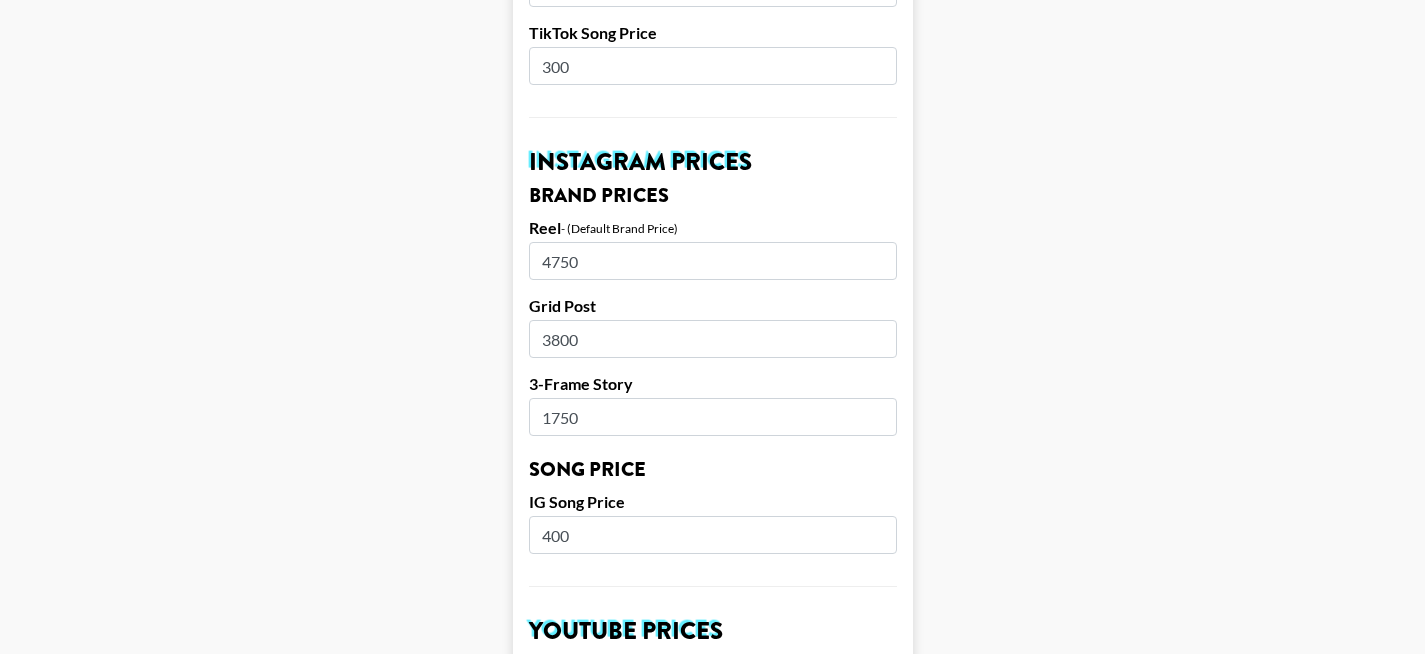 scroll, scrollTop: 0, scrollLeft: 0, axis: both 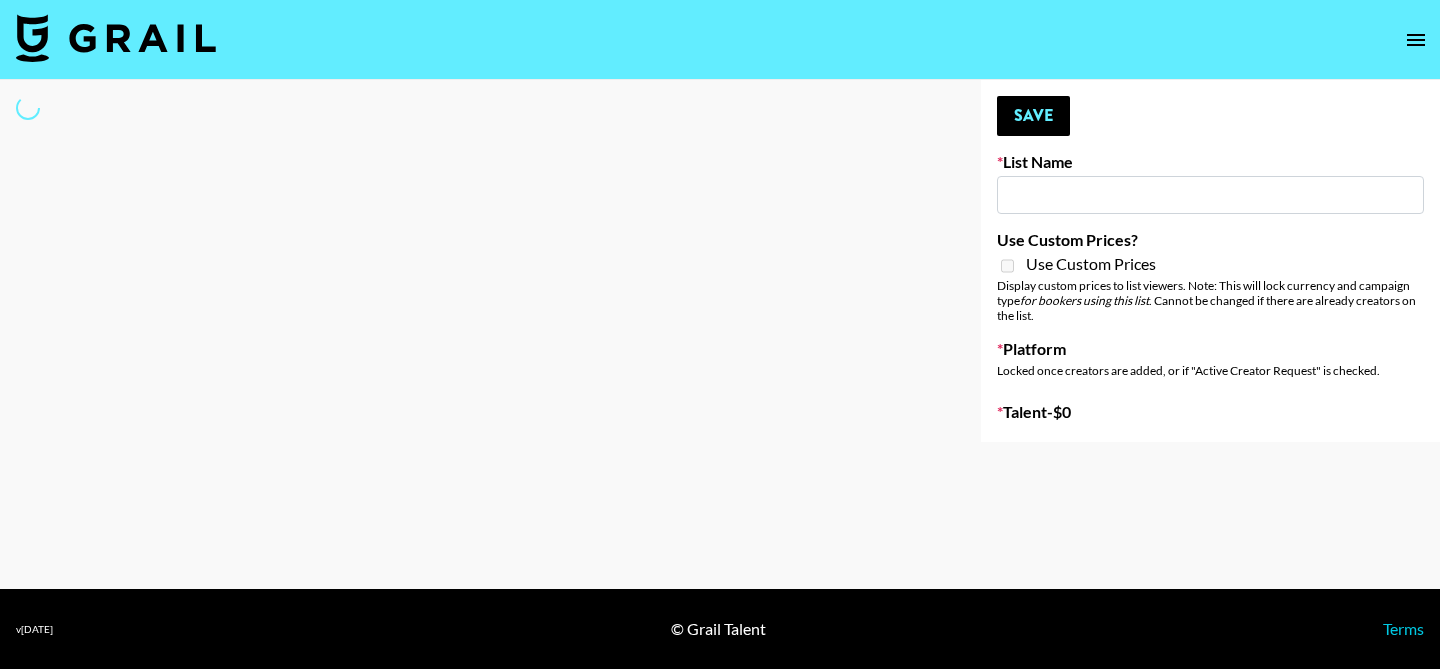 click at bounding box center [1210, 195] 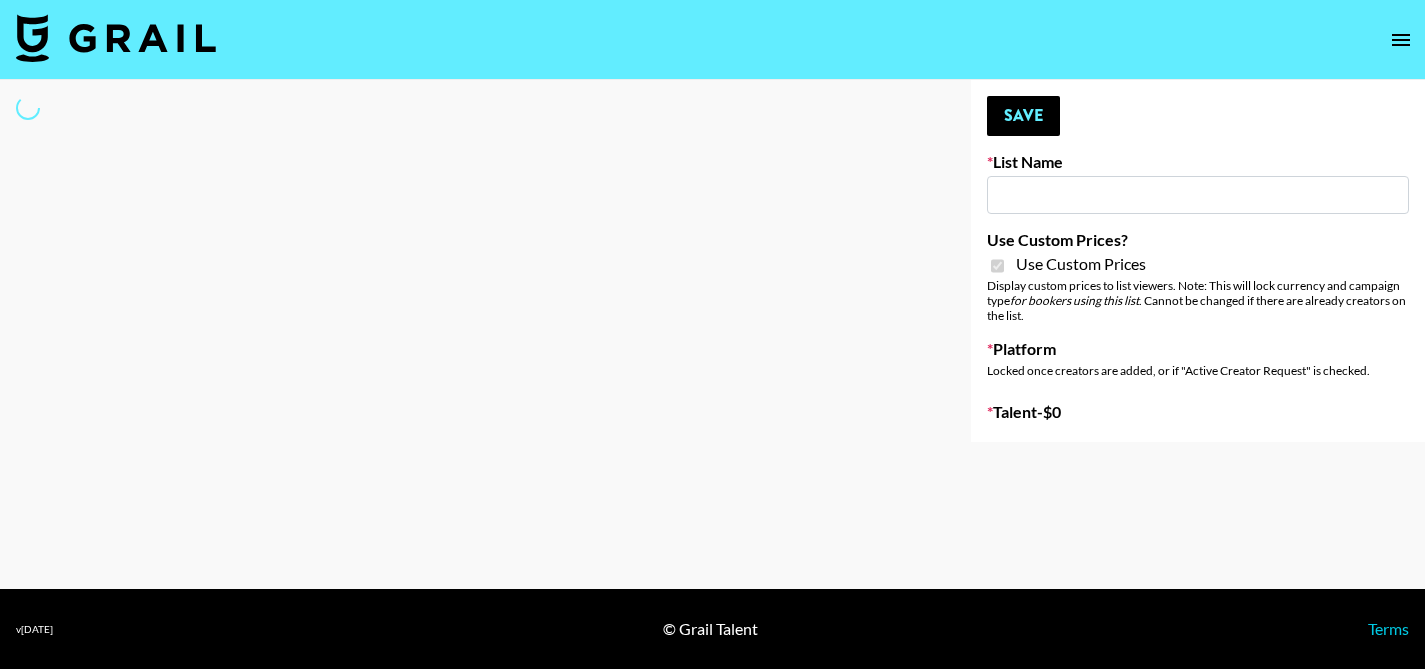 type on "Kitchen Appliance Promo" 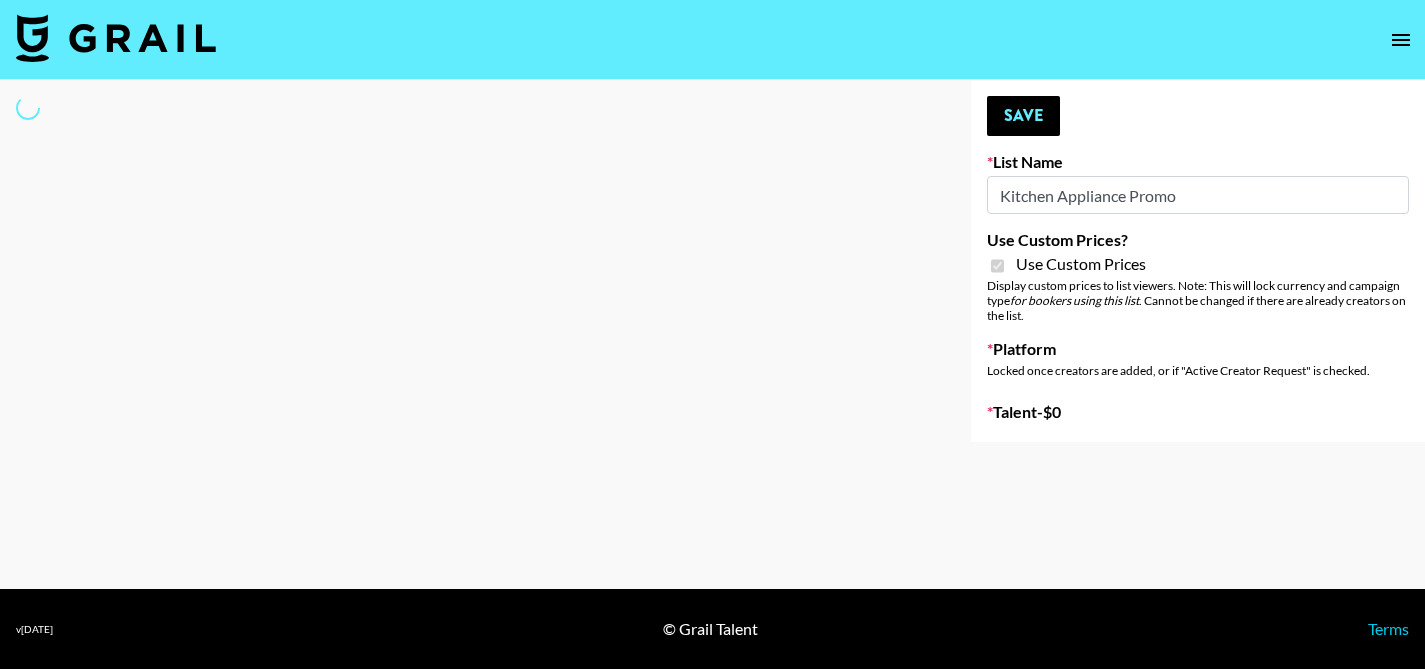 select on "Brand" 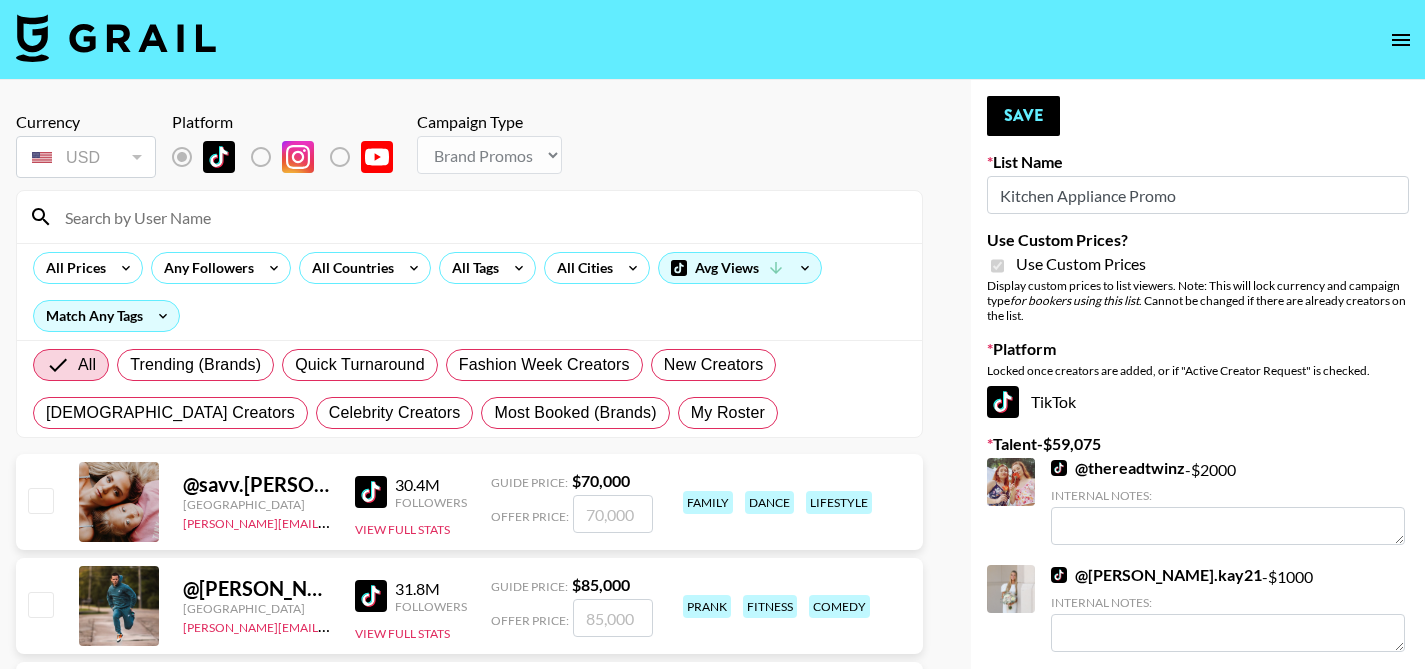 click at bounding box center (481, 217) 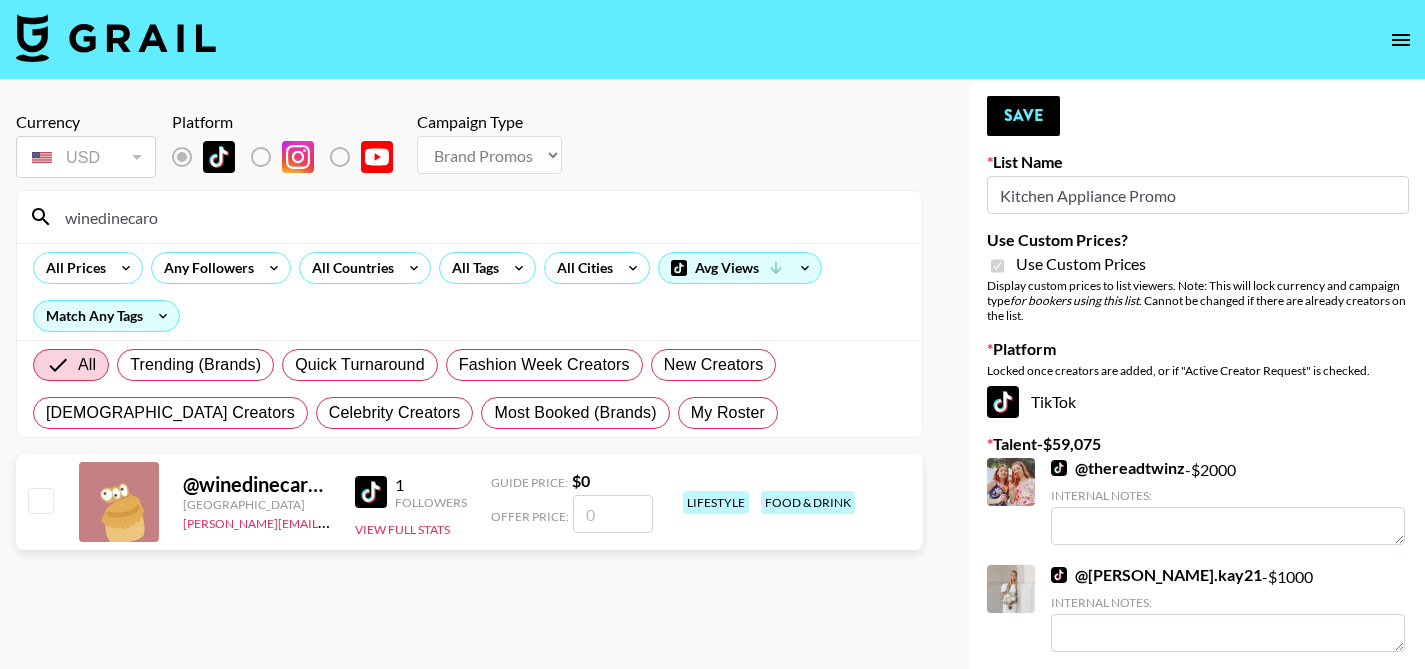 type on "winedinecaro" 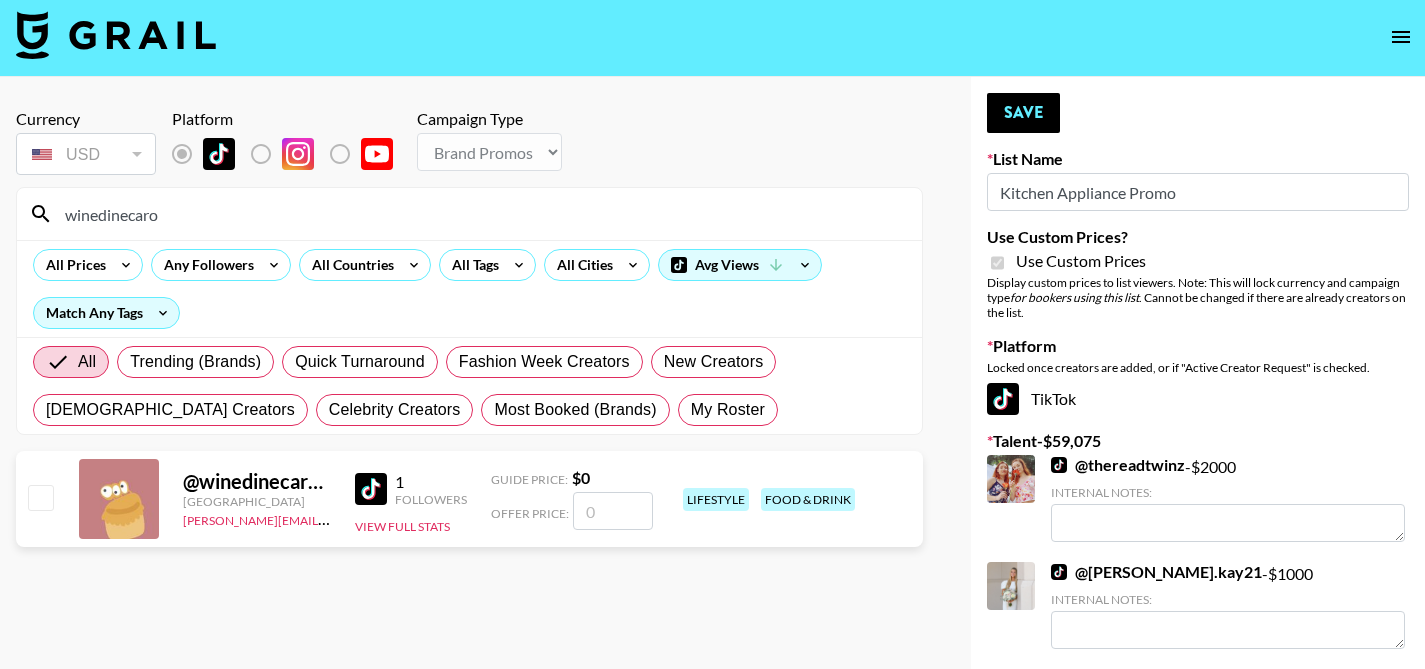 scroll, scrollTop: 4, scrollLeft: 0, axis: vertical 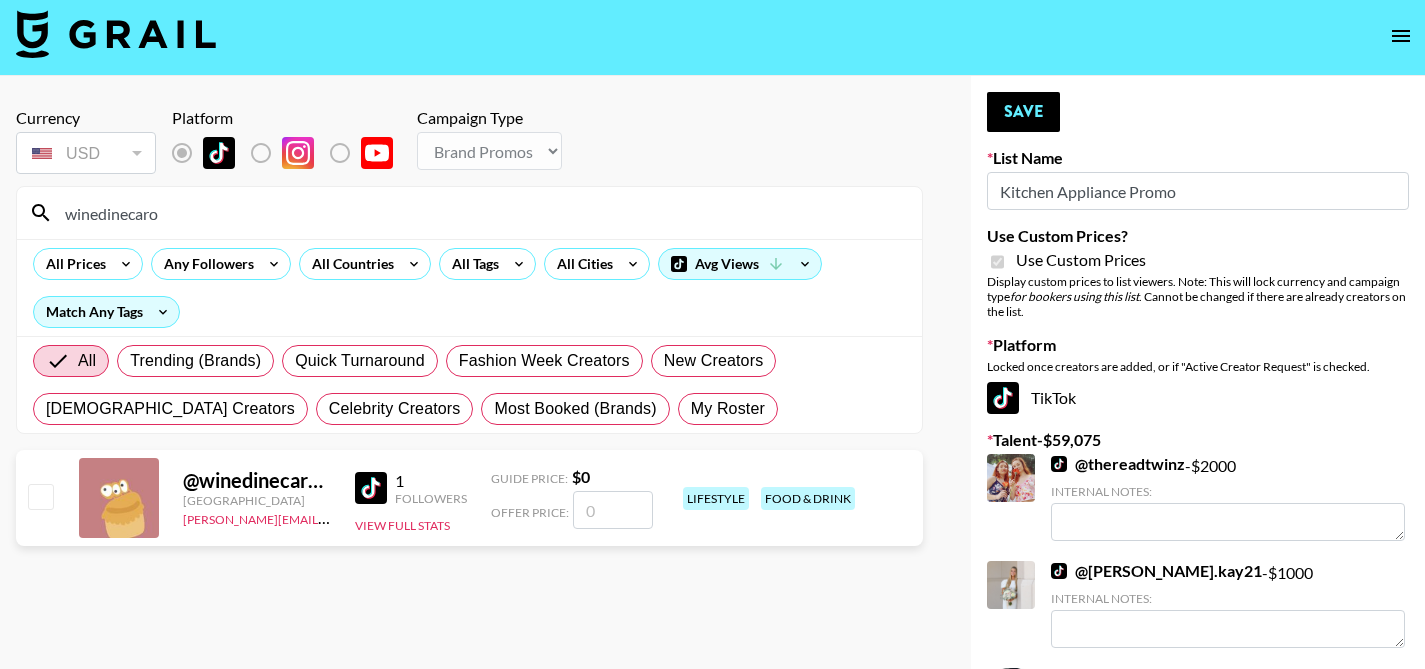 click at bounding box center (40, 496) 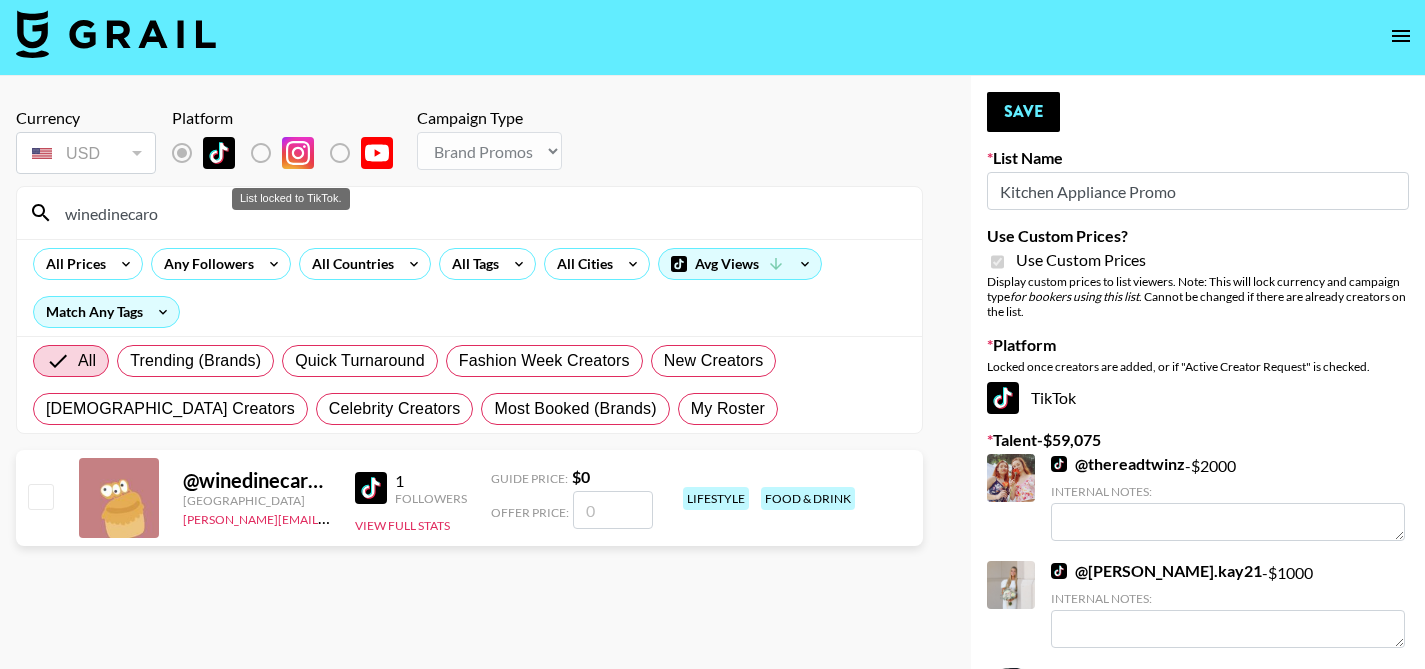 click at bounding box center [277, 153] 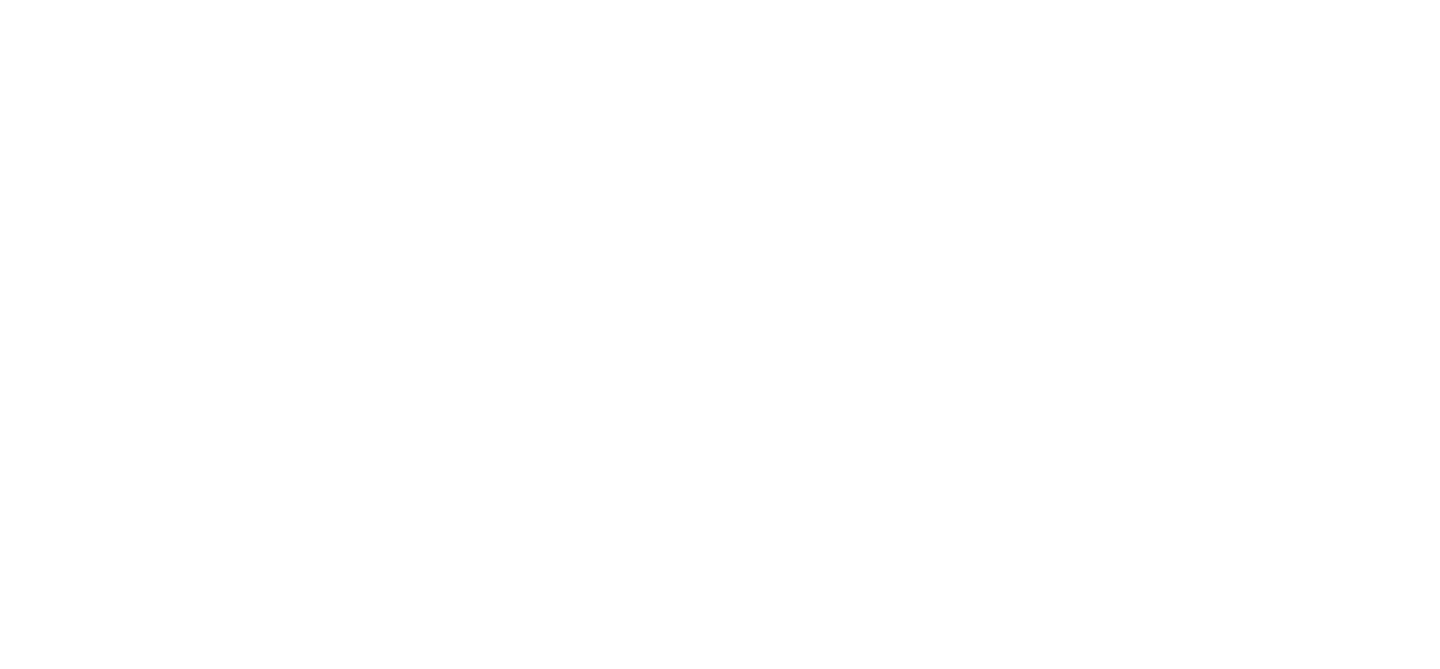 scroll, scrollTop: 0, scrollLeft: 0, axis: both 